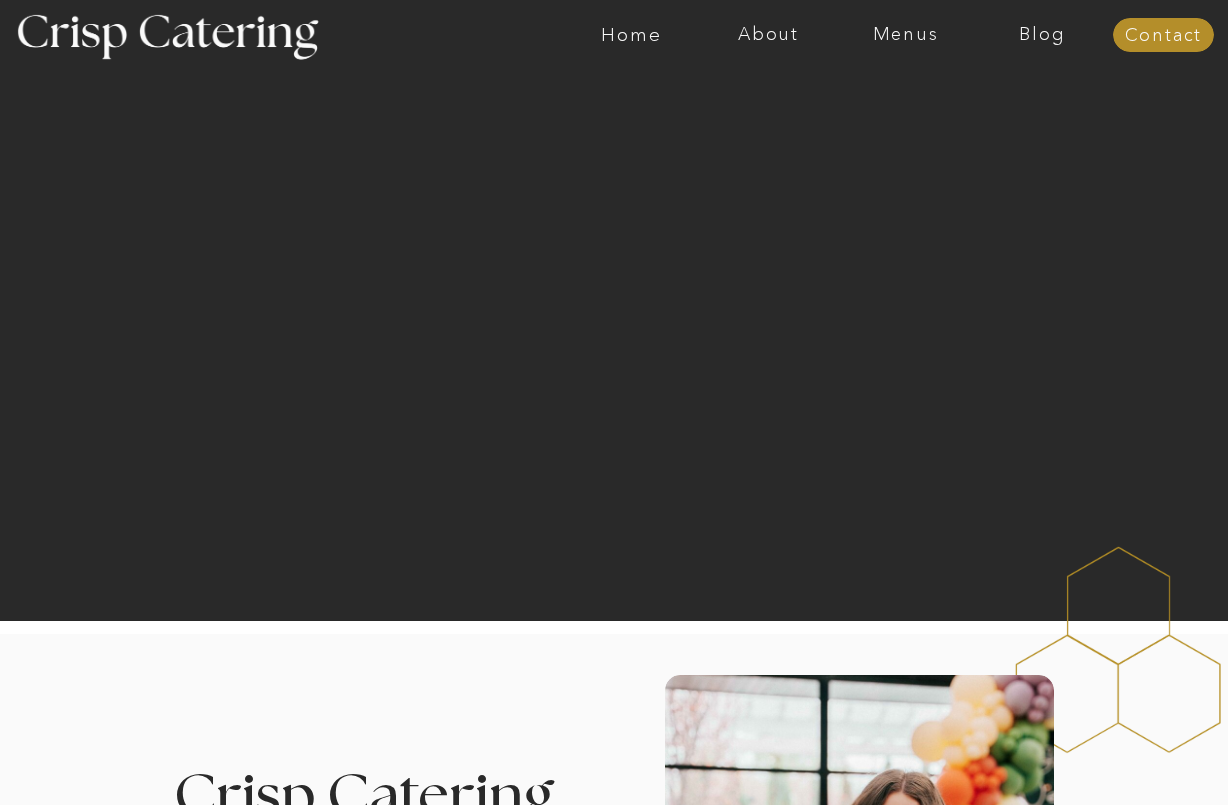 scroll, scrollTop: 366, scrollLeft: 0, axis: vertical 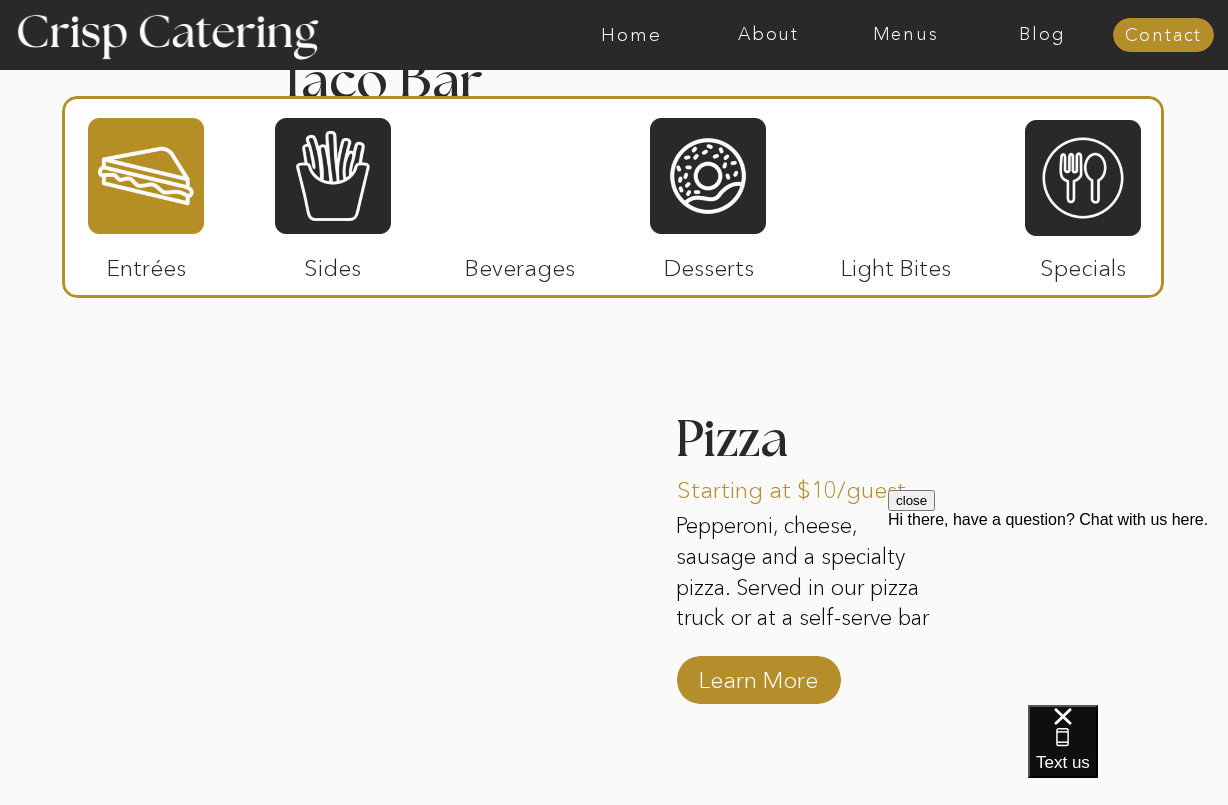 click on "close" at bounding box center [911, 500] 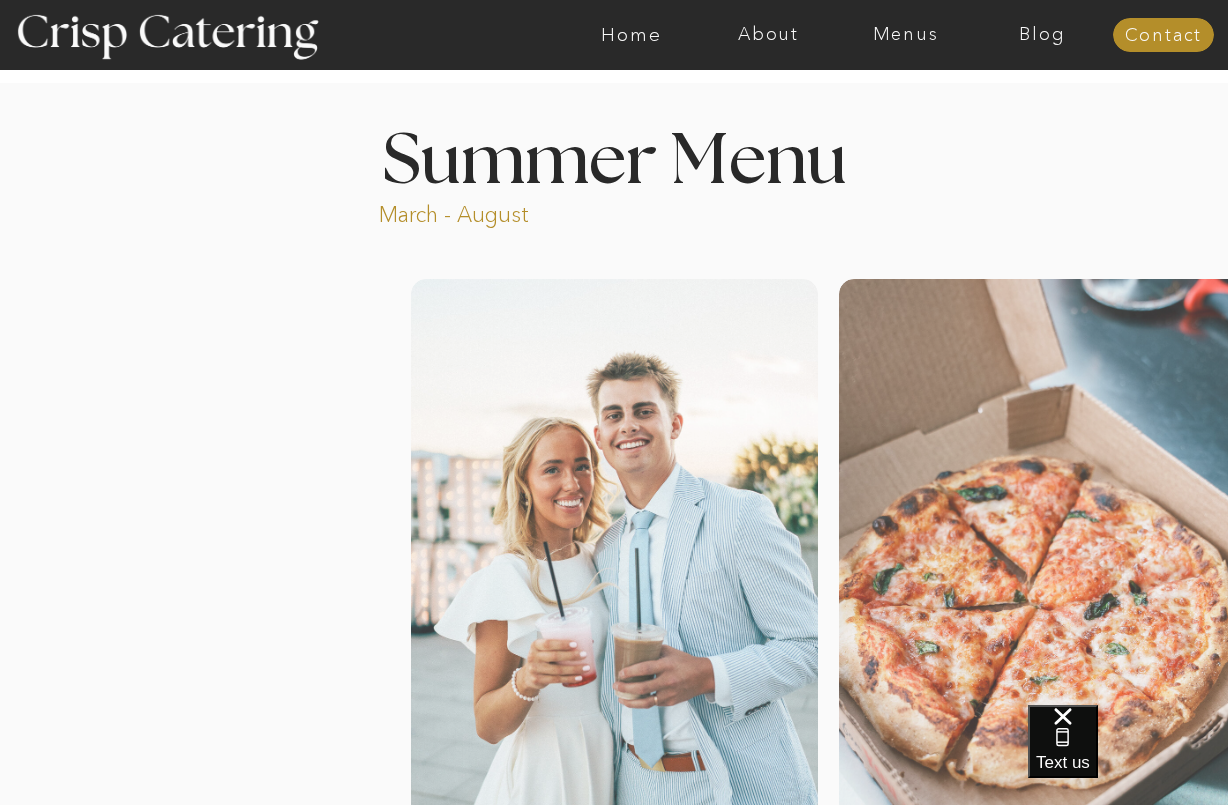 scroll, scrollTop: 0, scrollLeft: 0, axis: both 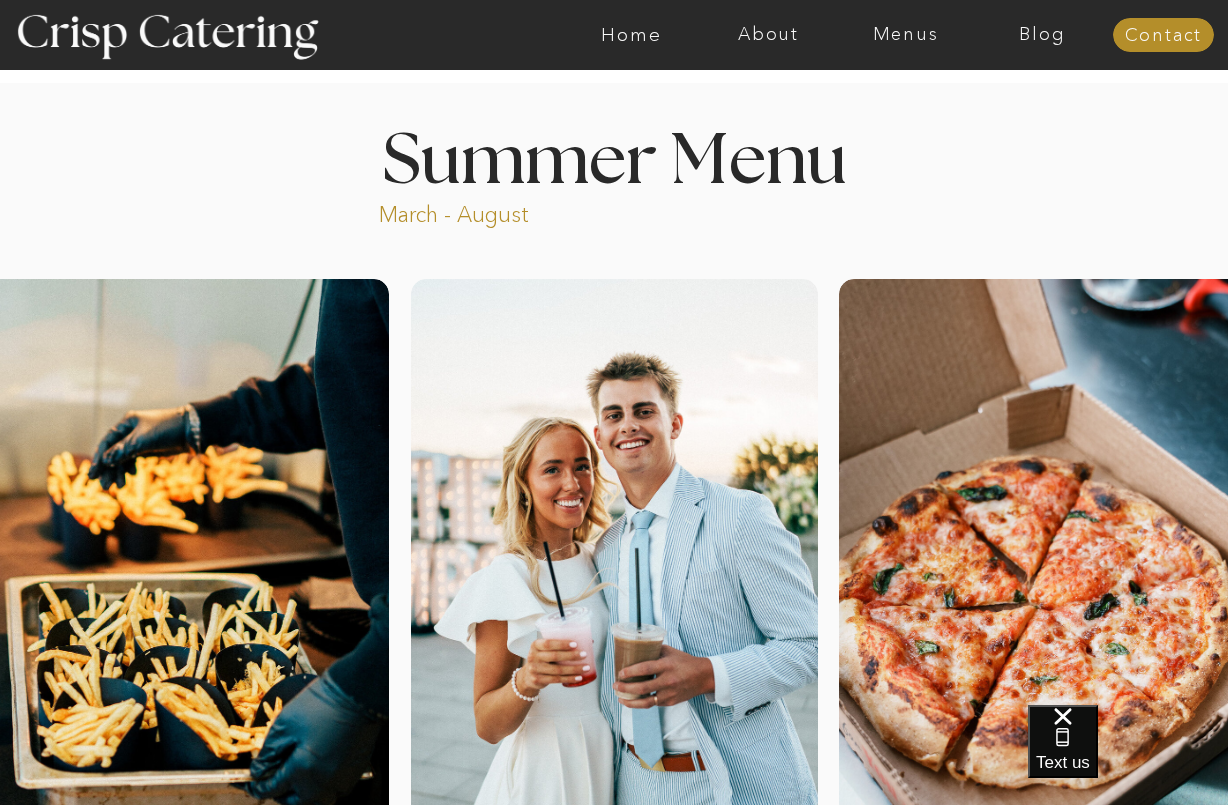 click at bounding box center [692, 35] 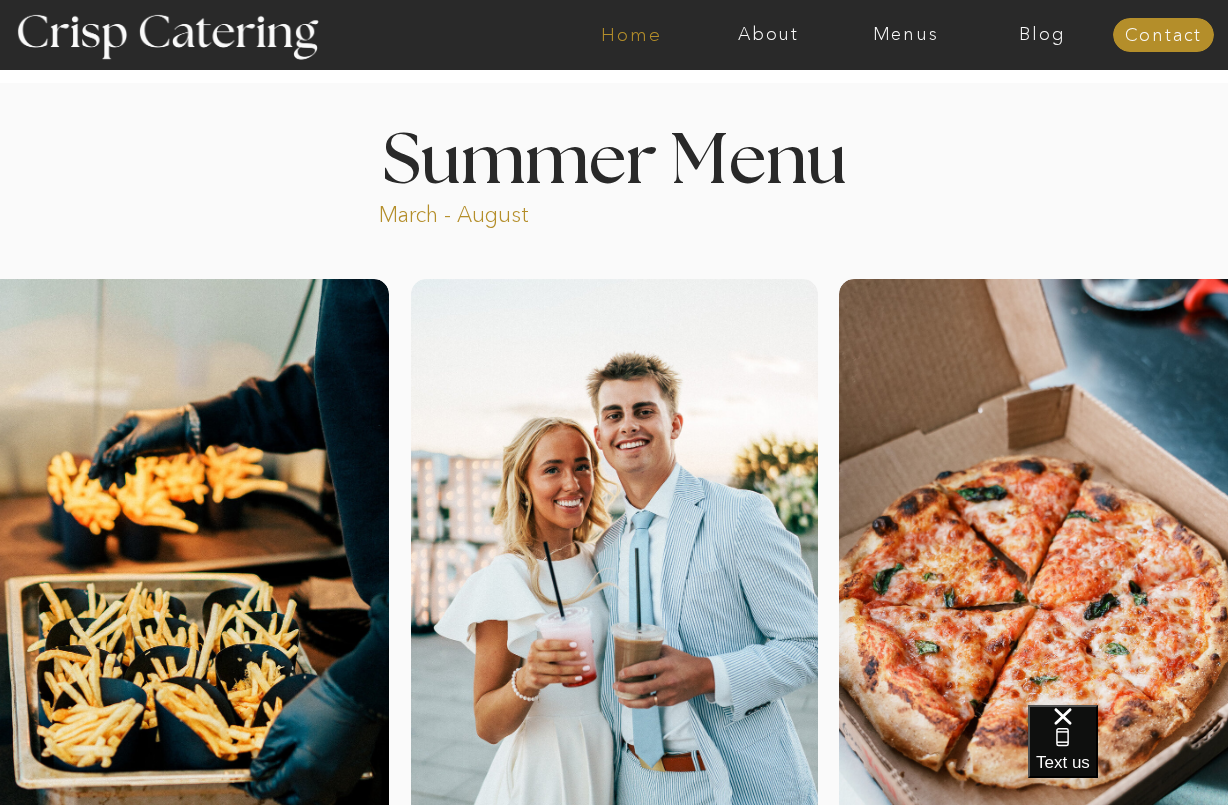 click on "Home" at bounding box center [631, 35] 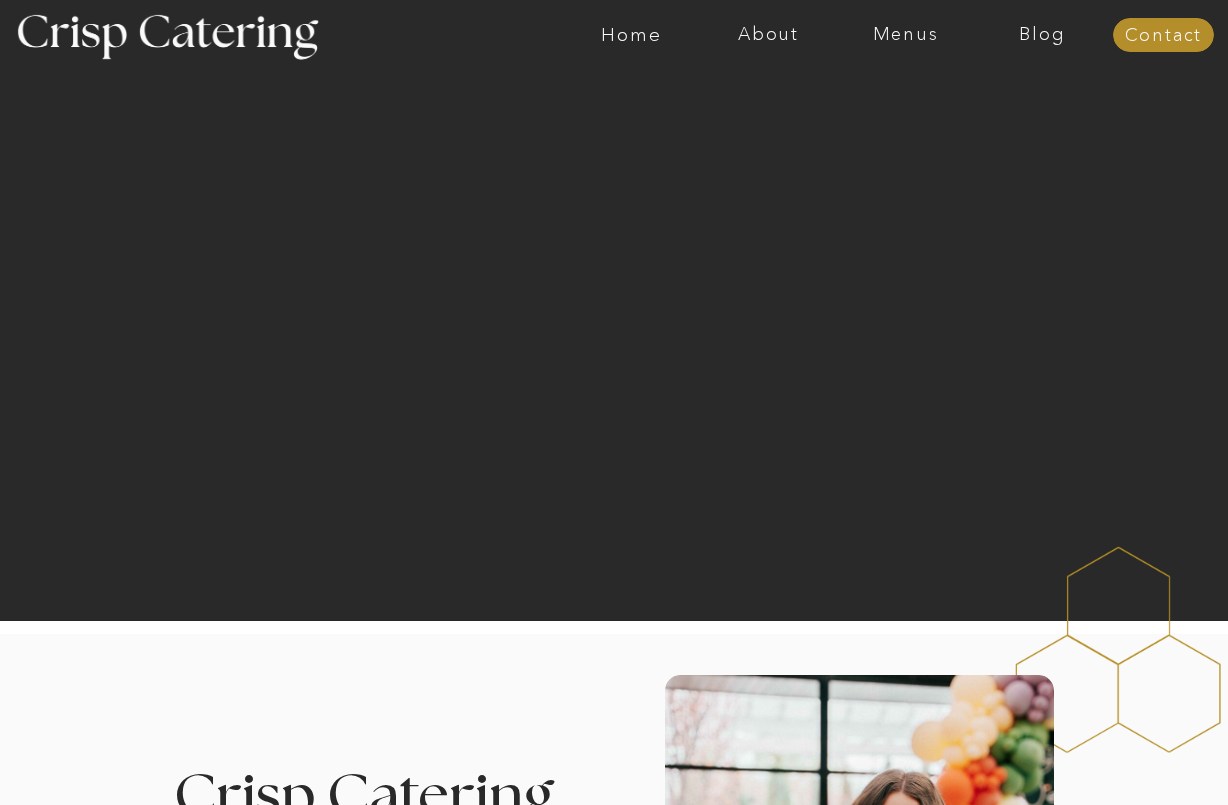 scroll, scrollTop: 650, scrollLeft: 0, axis: vertical 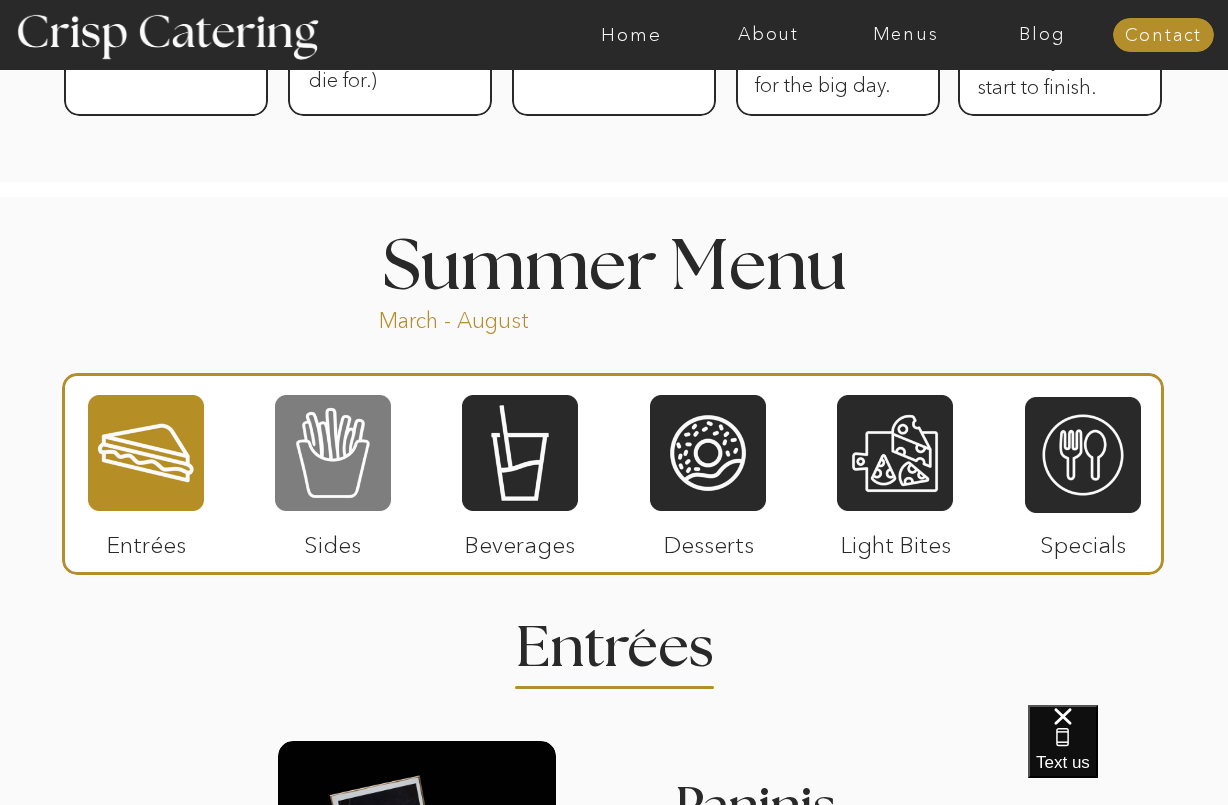 click at bounding box center [333, 453] 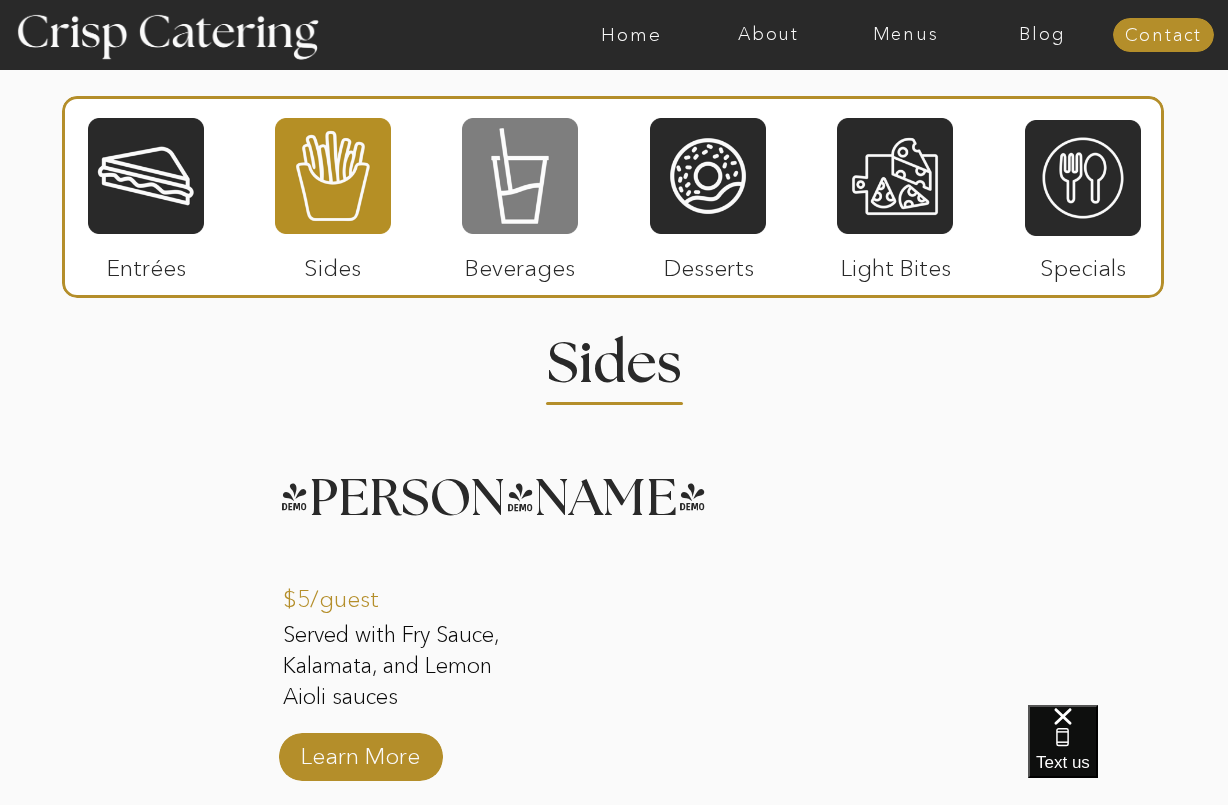 scroll, scrollTop: 1753, scrollLeft: 0, axis: vertical 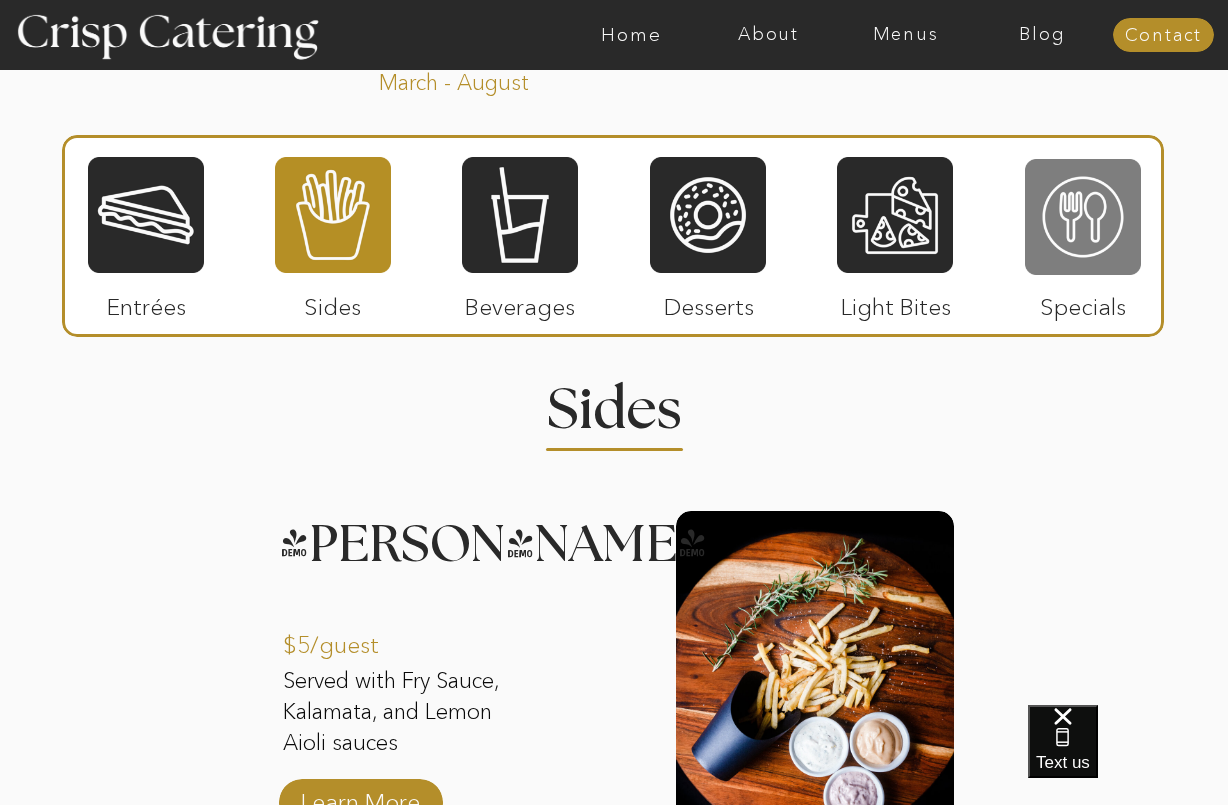 click at bounding box center [1083, 217] 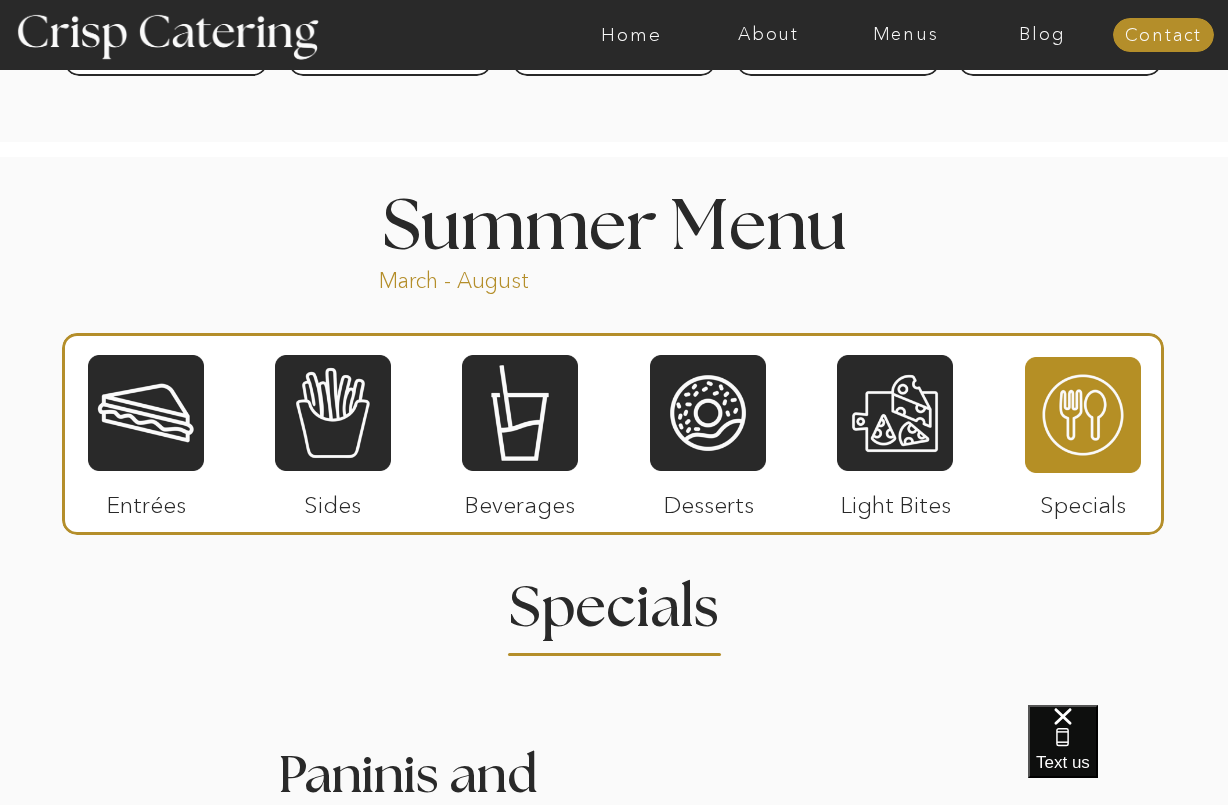 scroll, scrollTop: 1670, scrollLeft: 0, axis: vertical 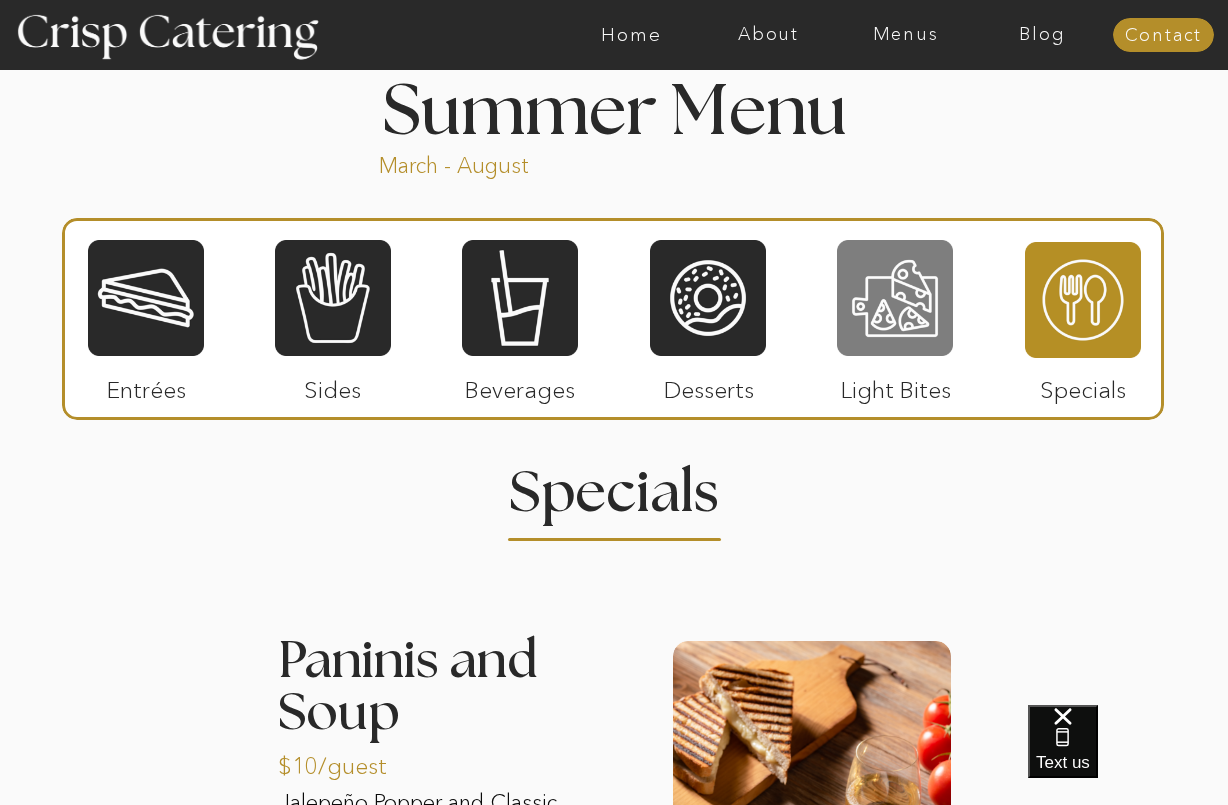 click at bounding box center [895, 298] 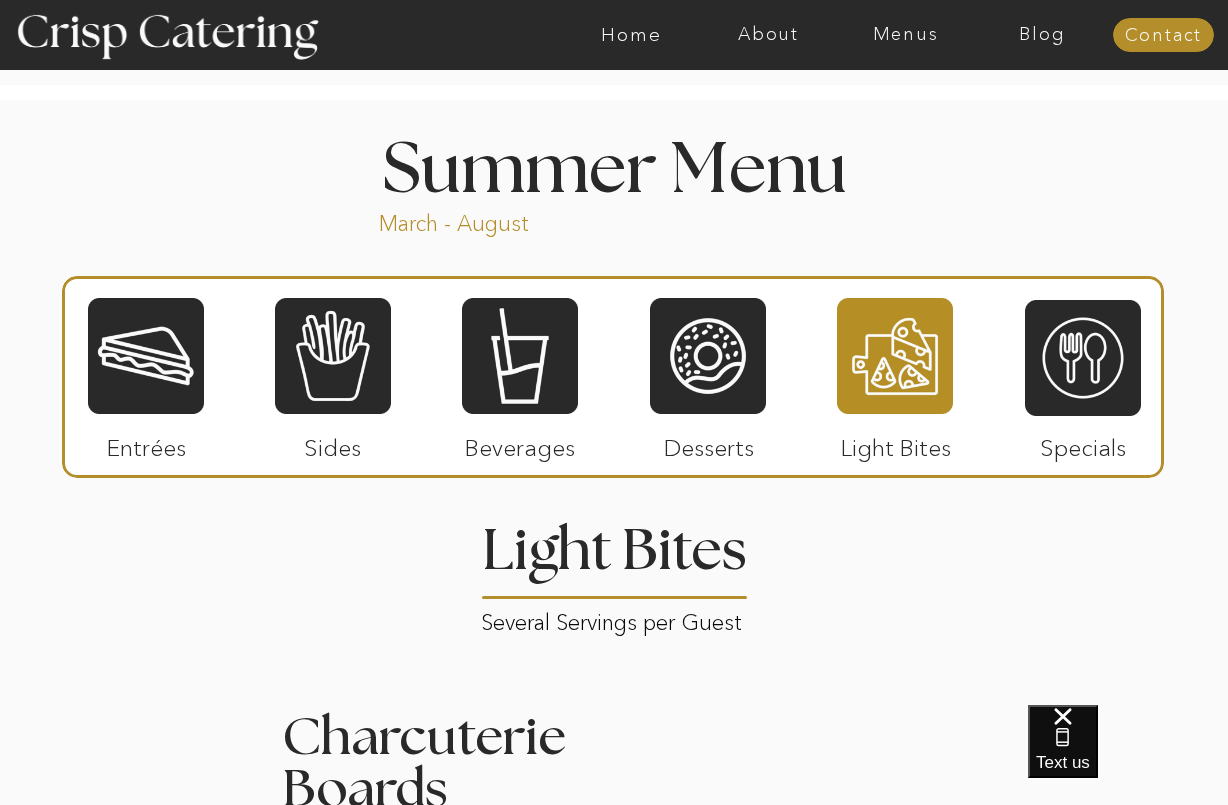 scroll, scrollTop: 1609, scrollLeft: 0, axis: vertical 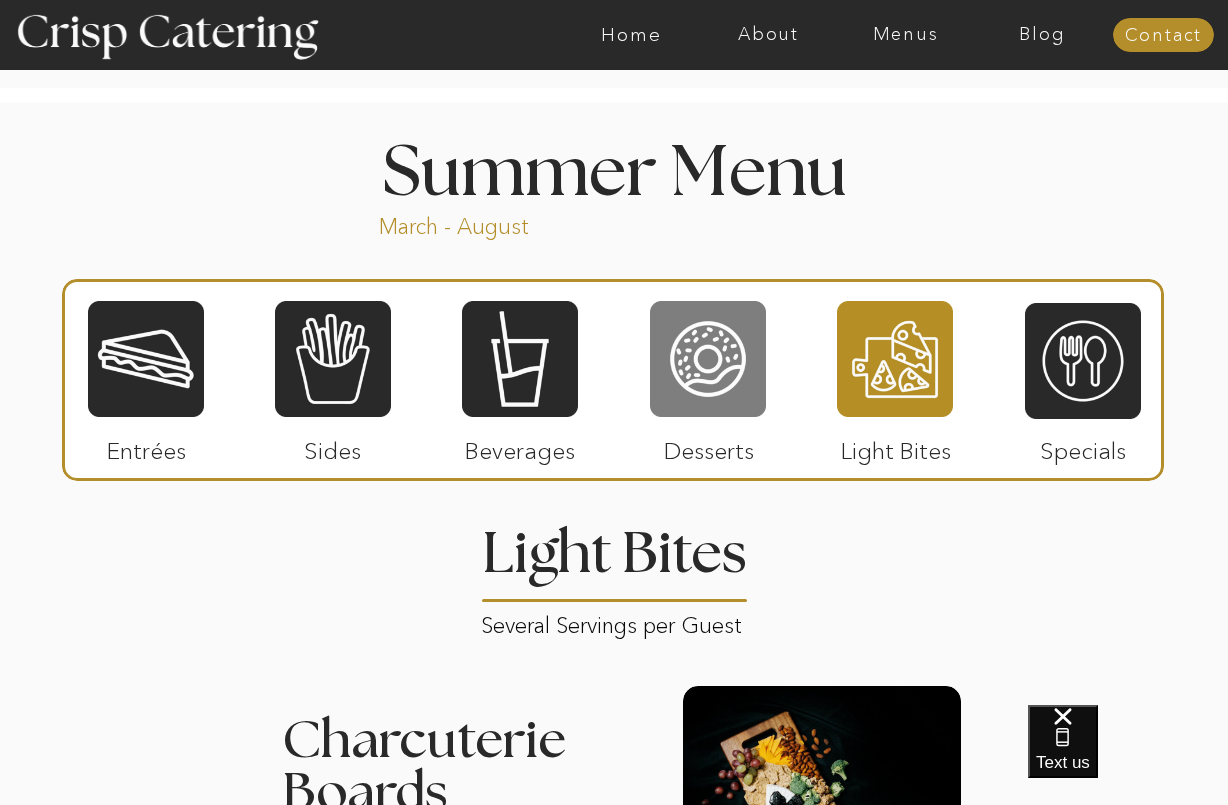 click at bounding box center (708, 359) 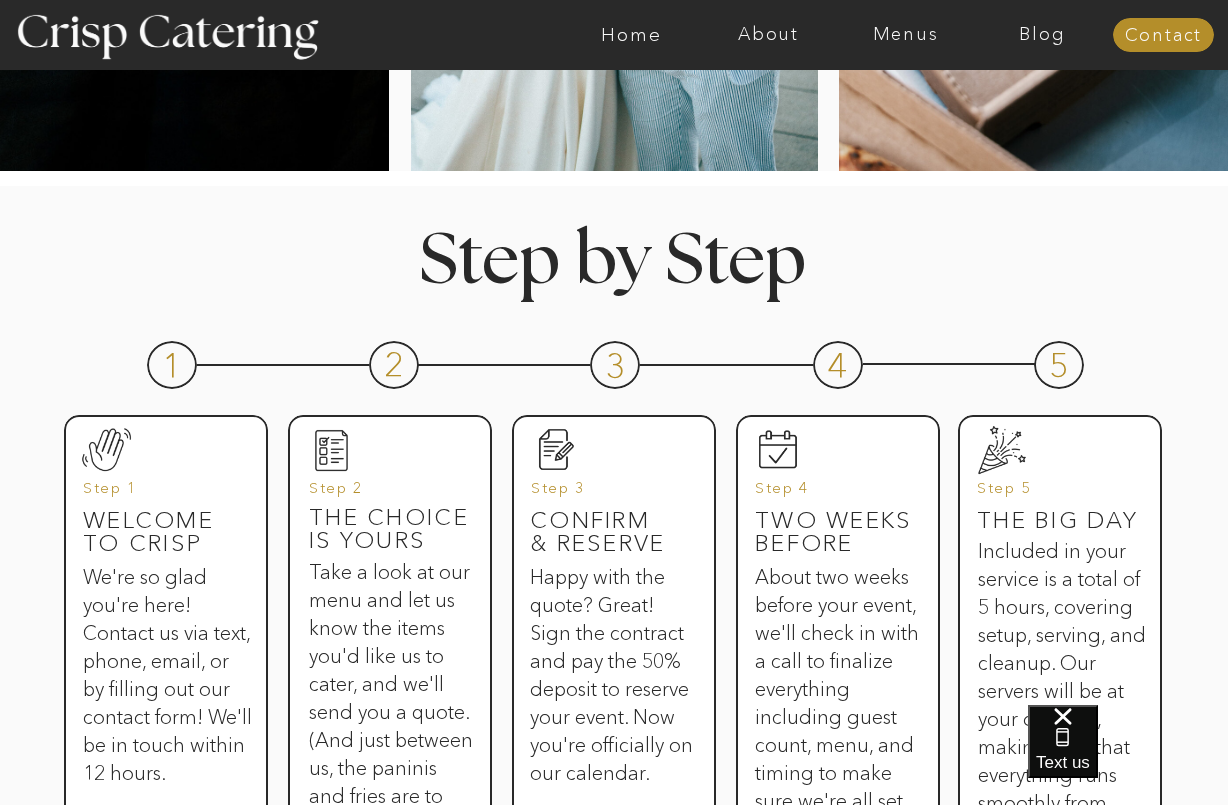 scroll, scrollTop: 634, scrollLeft: 0, axis: vertical 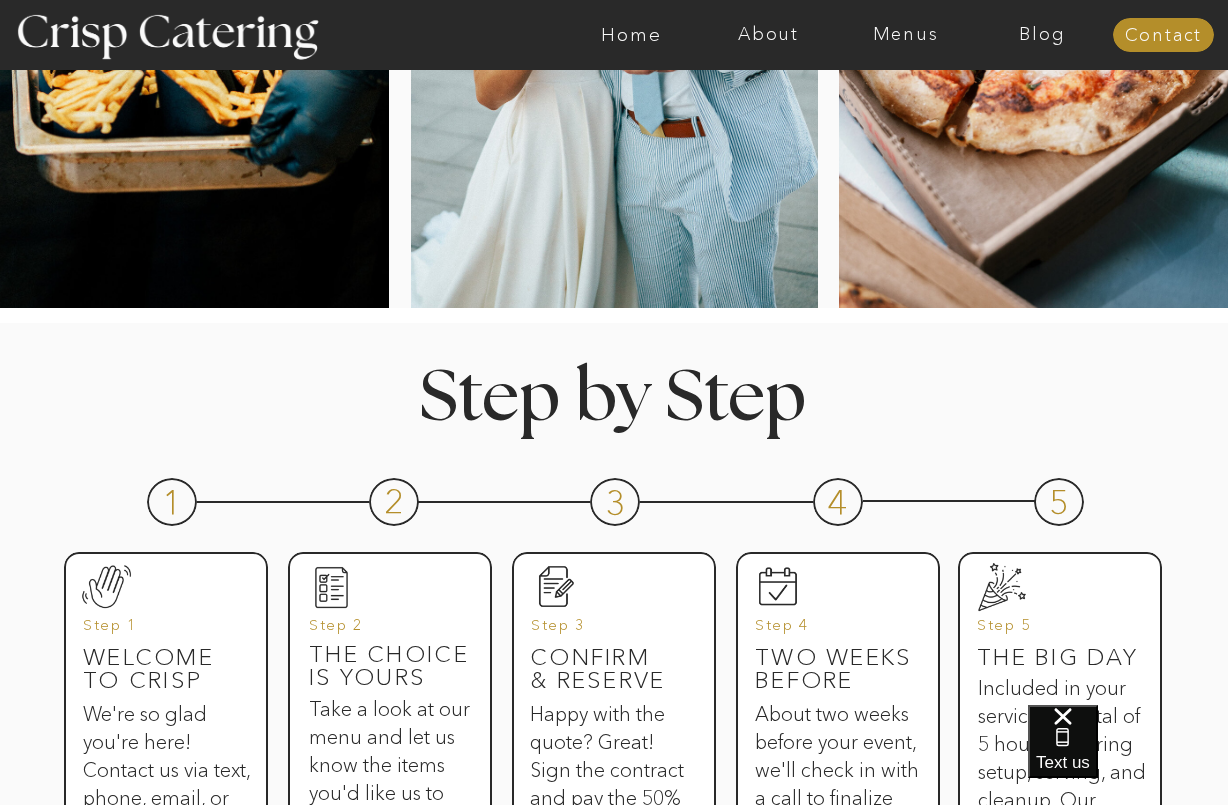 click at bounding box center (692, 35) 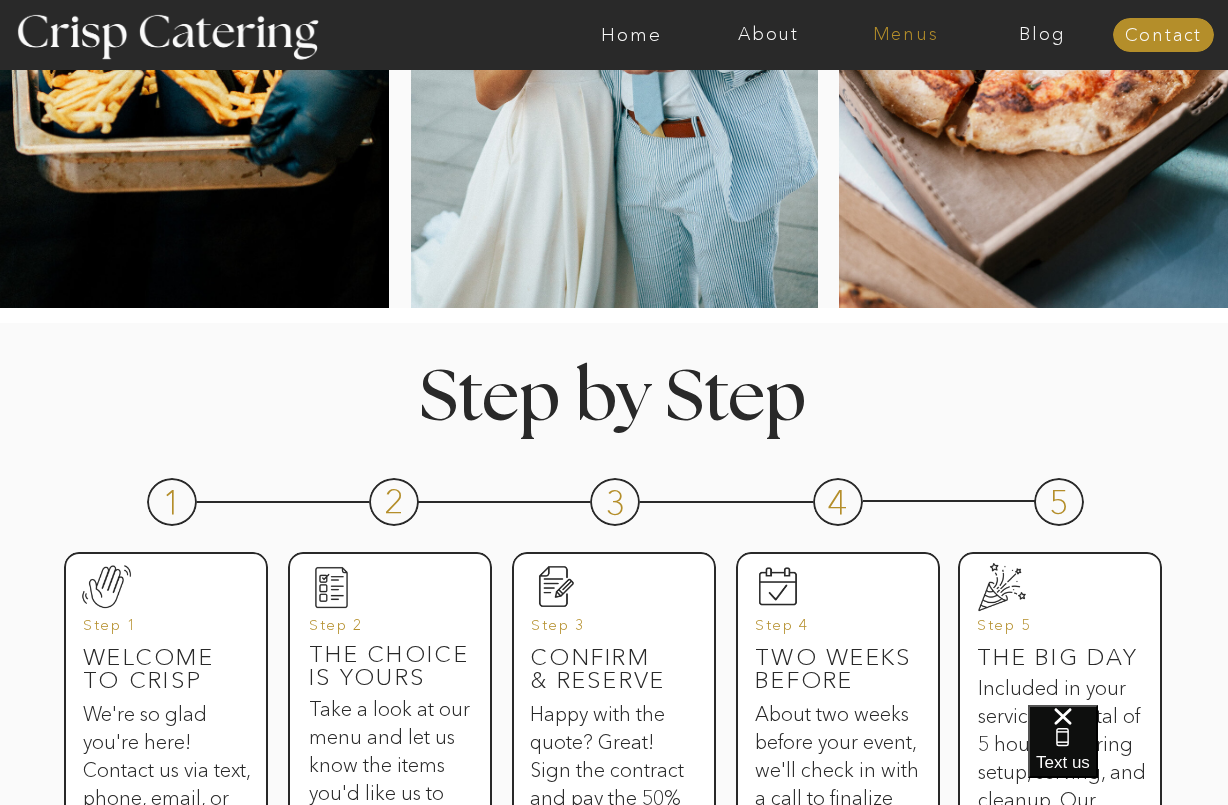 click on "Menus" at bounding box center [905, 35] 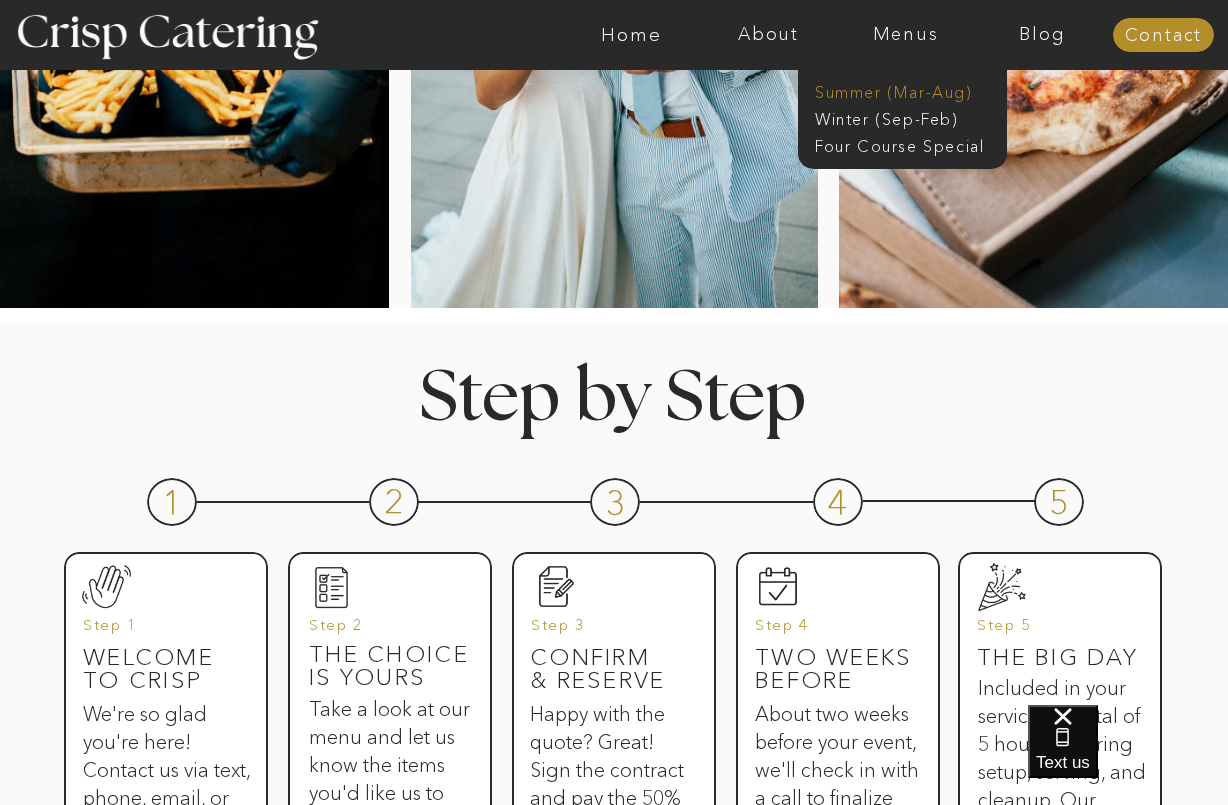 click on "Summer (Mar-Aug)" at bounding box center [914, 90] 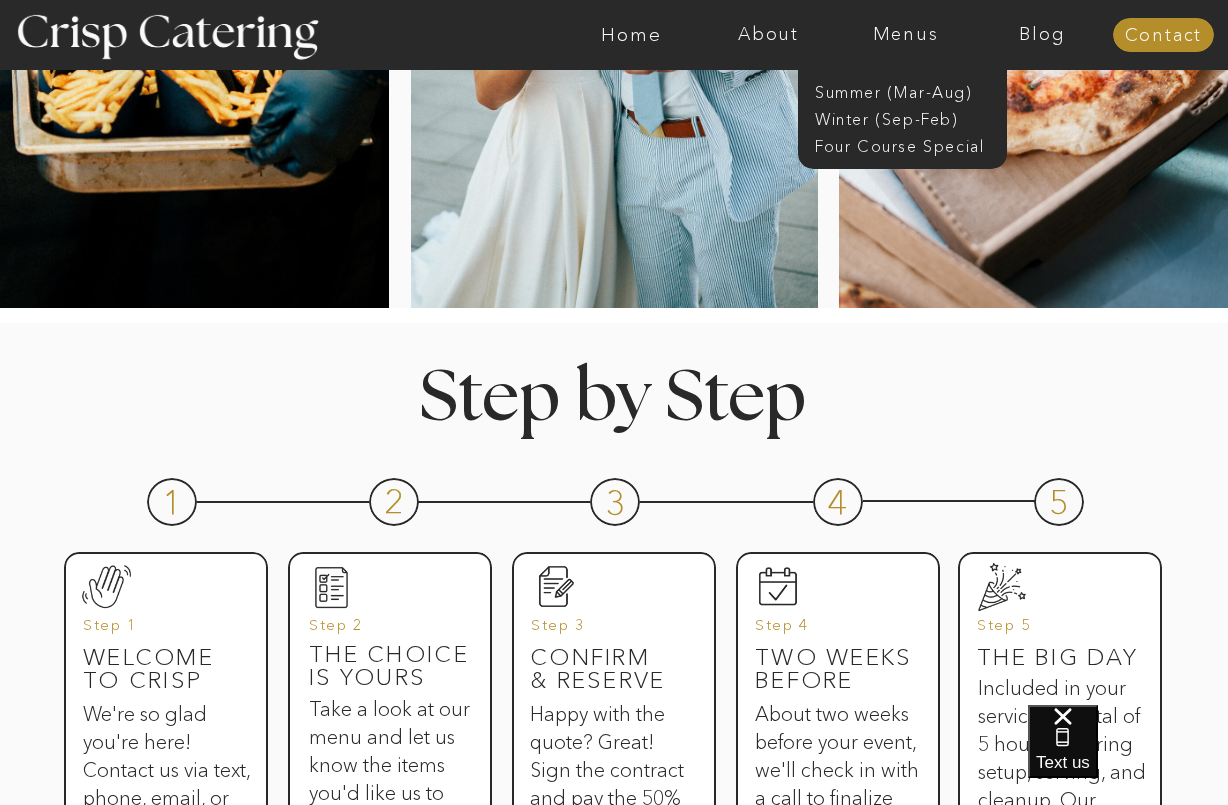 click on "Step by Step" at bounding box center [613, 393] 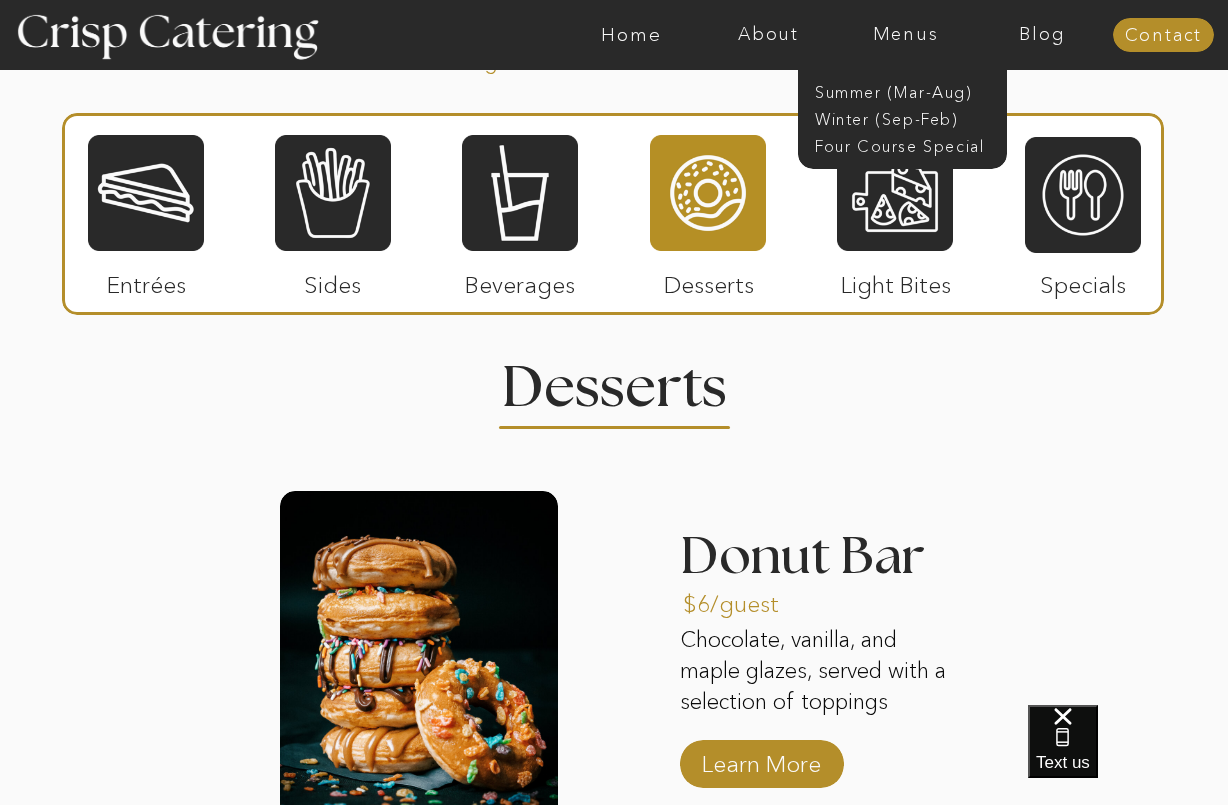 scroll, scrollTop: 1778, scrollLeft: 0, axis: vertical 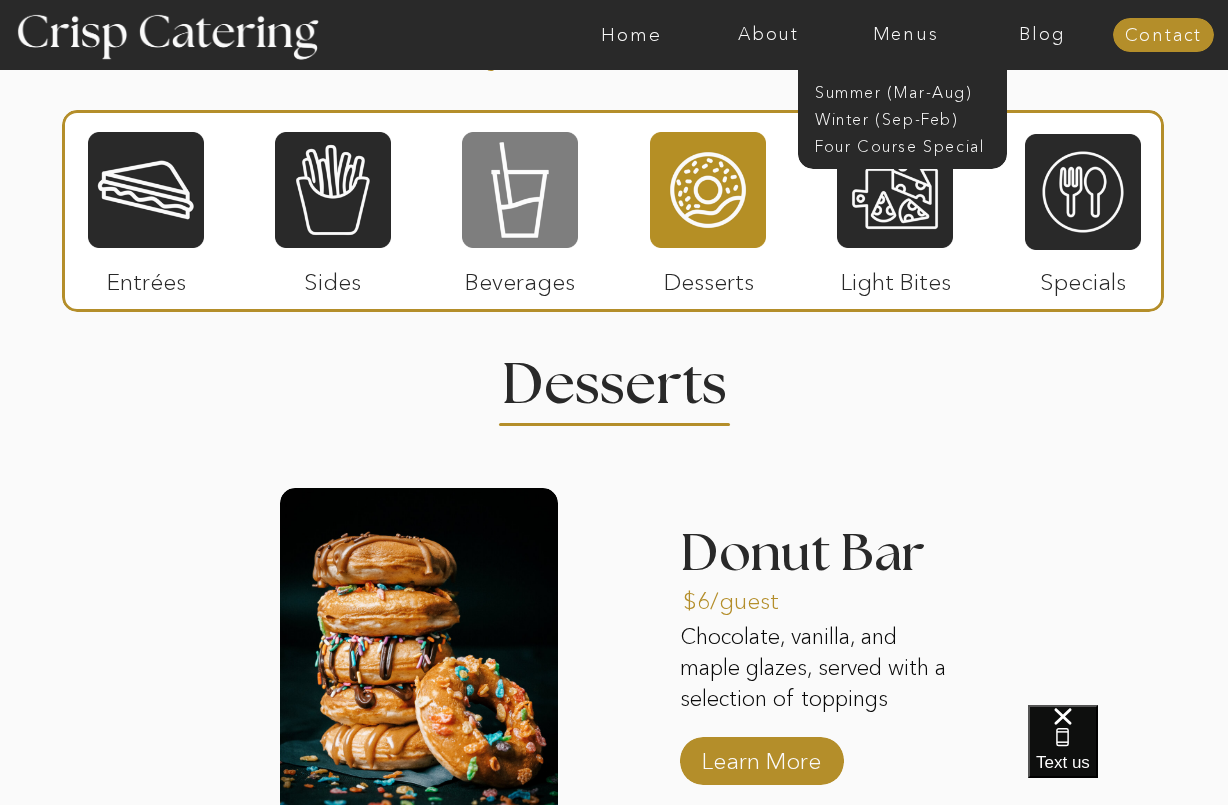 click at bounding box center (520, 190) 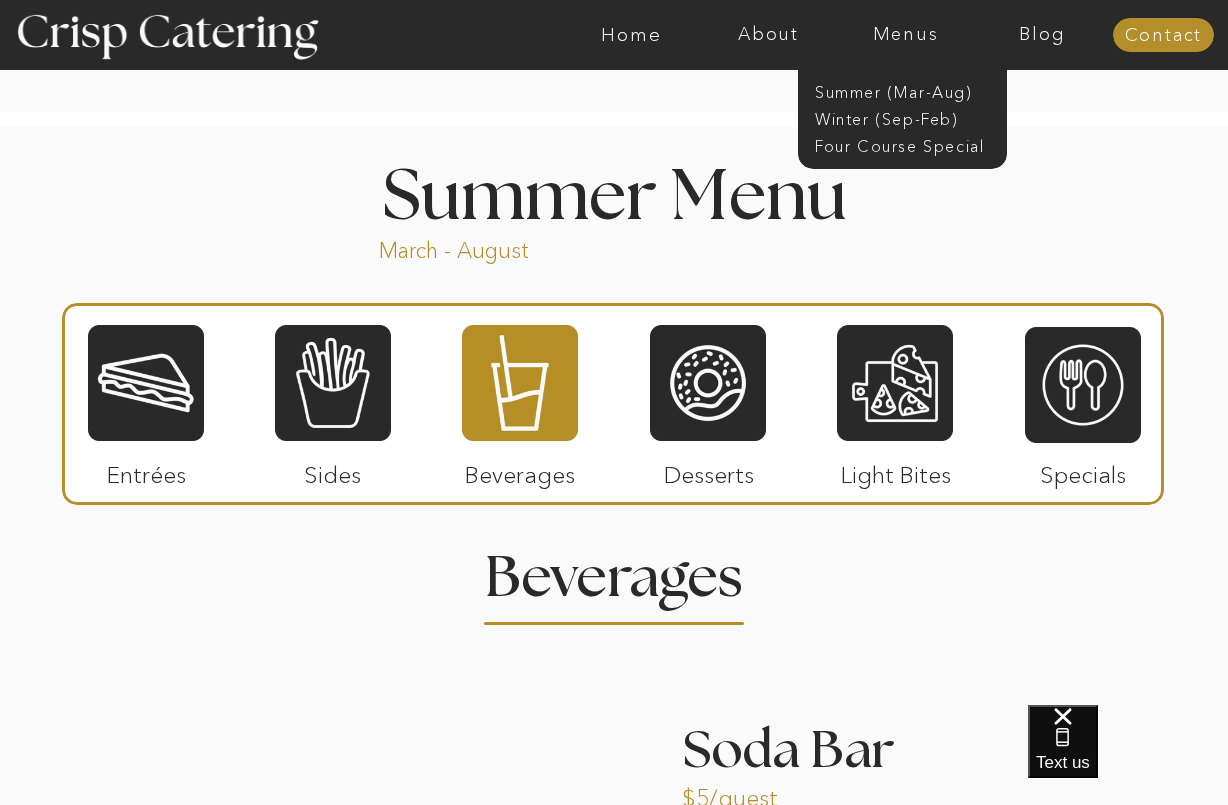 scroll, scrollTop: 1492, scrollLeft: 0, axis: vertical 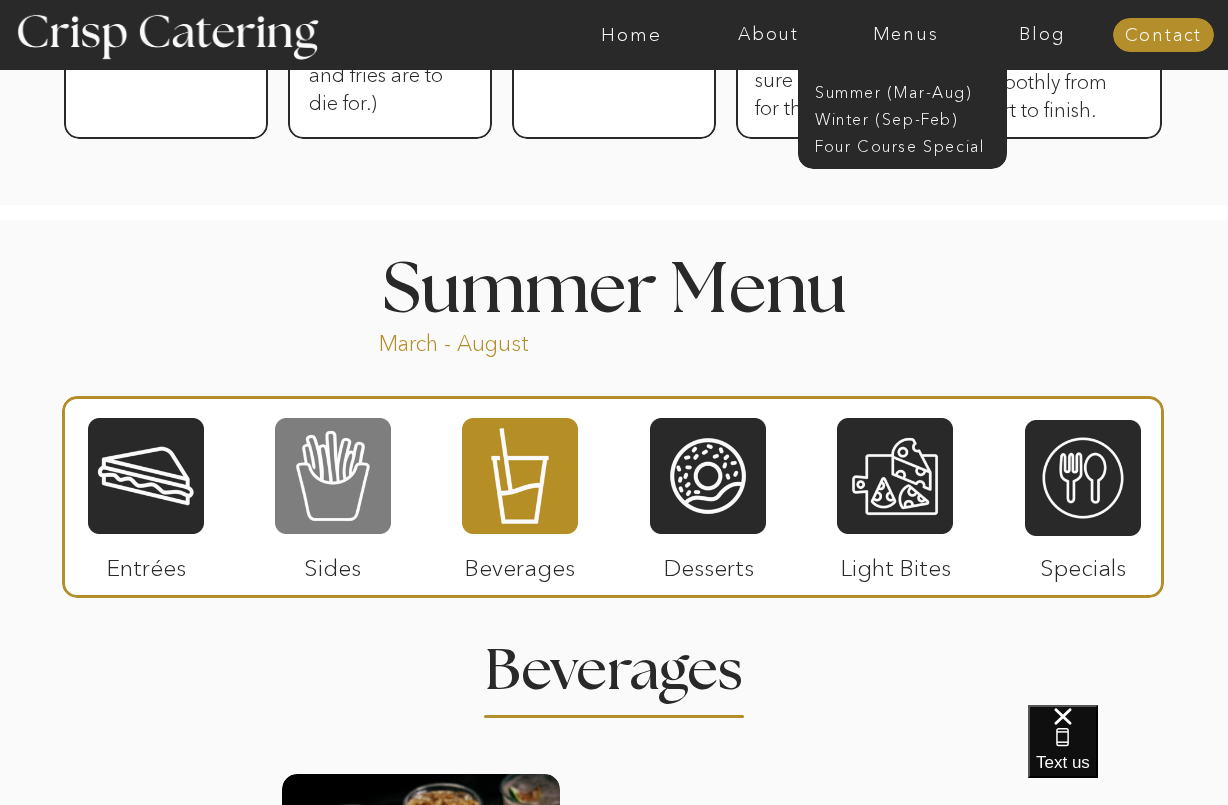 click at bounding box center [333, 476] 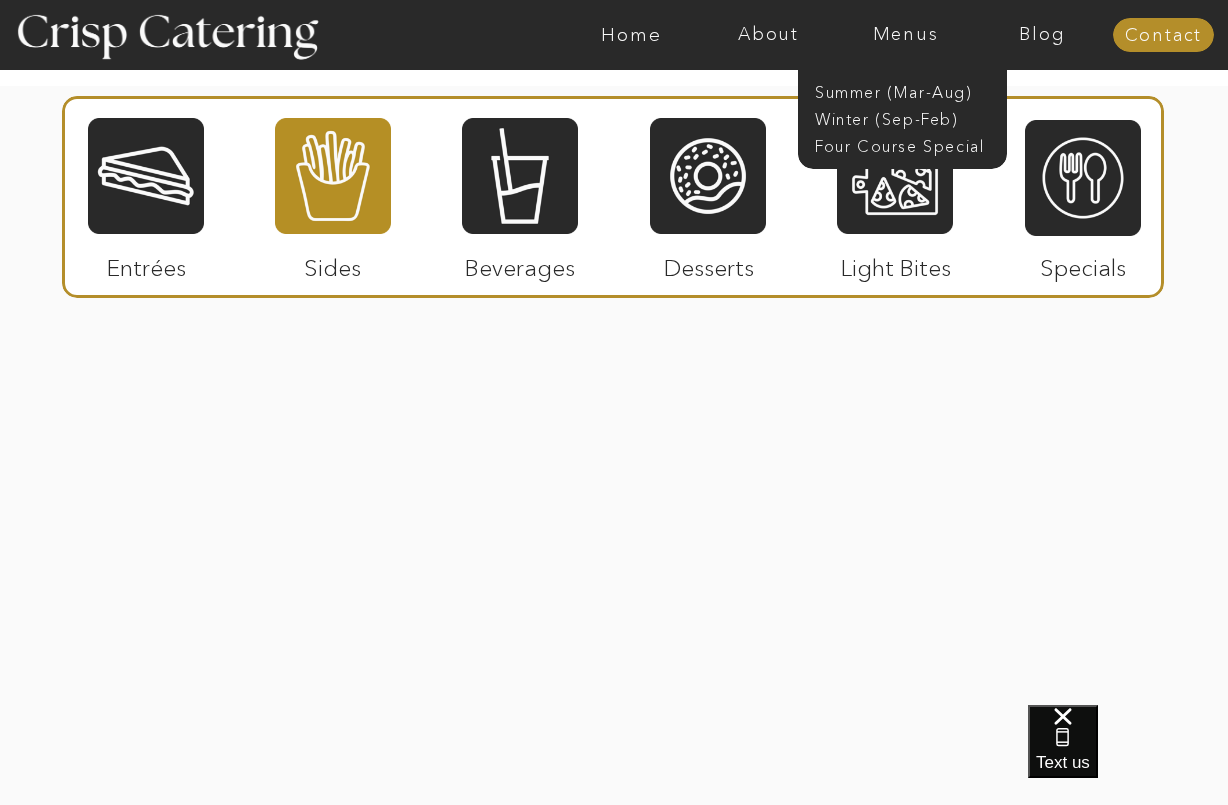scroll, scrollTop: 4083, scrollLeft: 0, axis: vertical 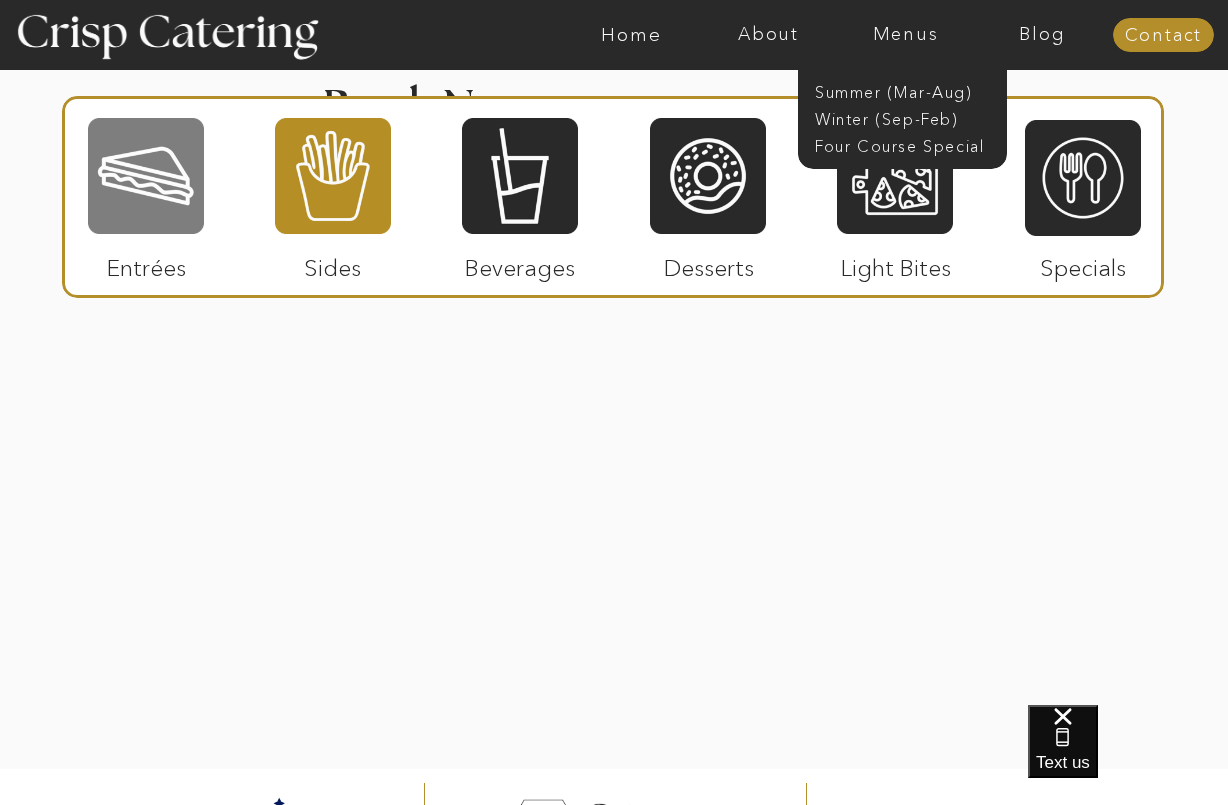 click at bounding box center [146, 176] 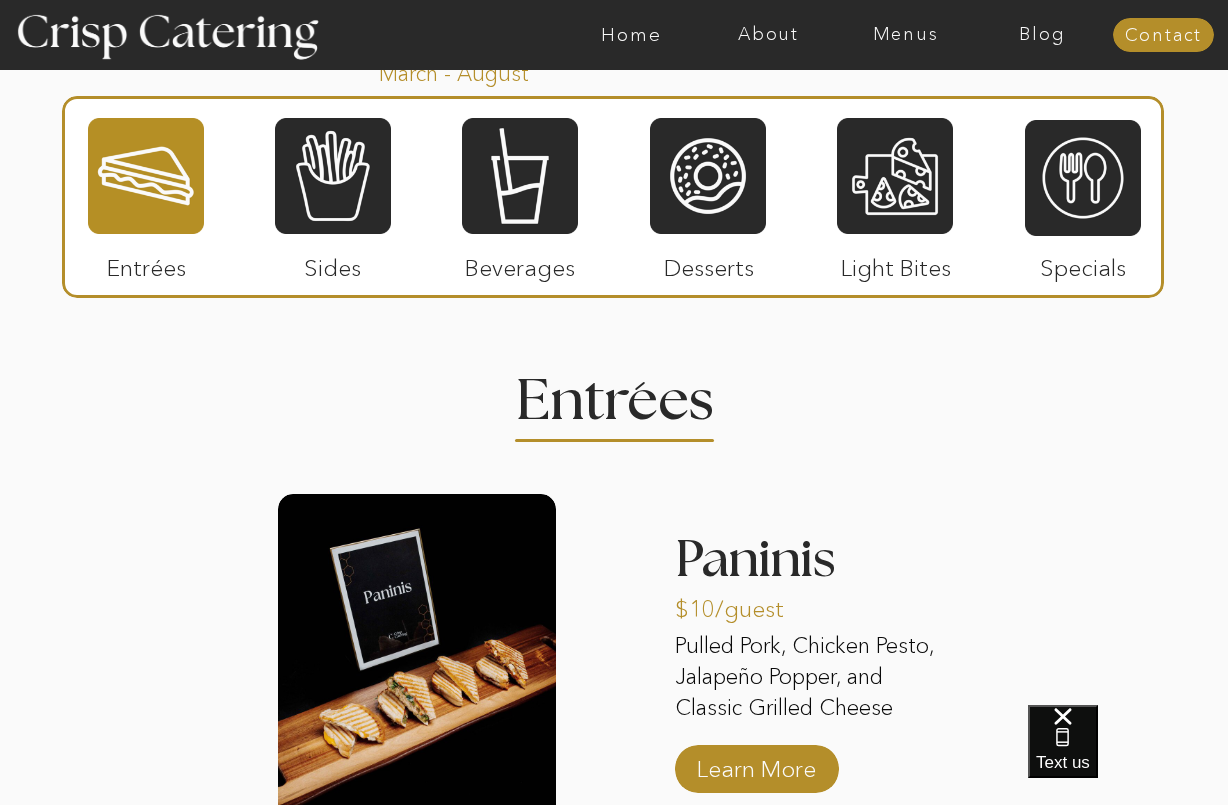 scroll, scrollTop: 2352, scrollLeft: 0, axis: vertical 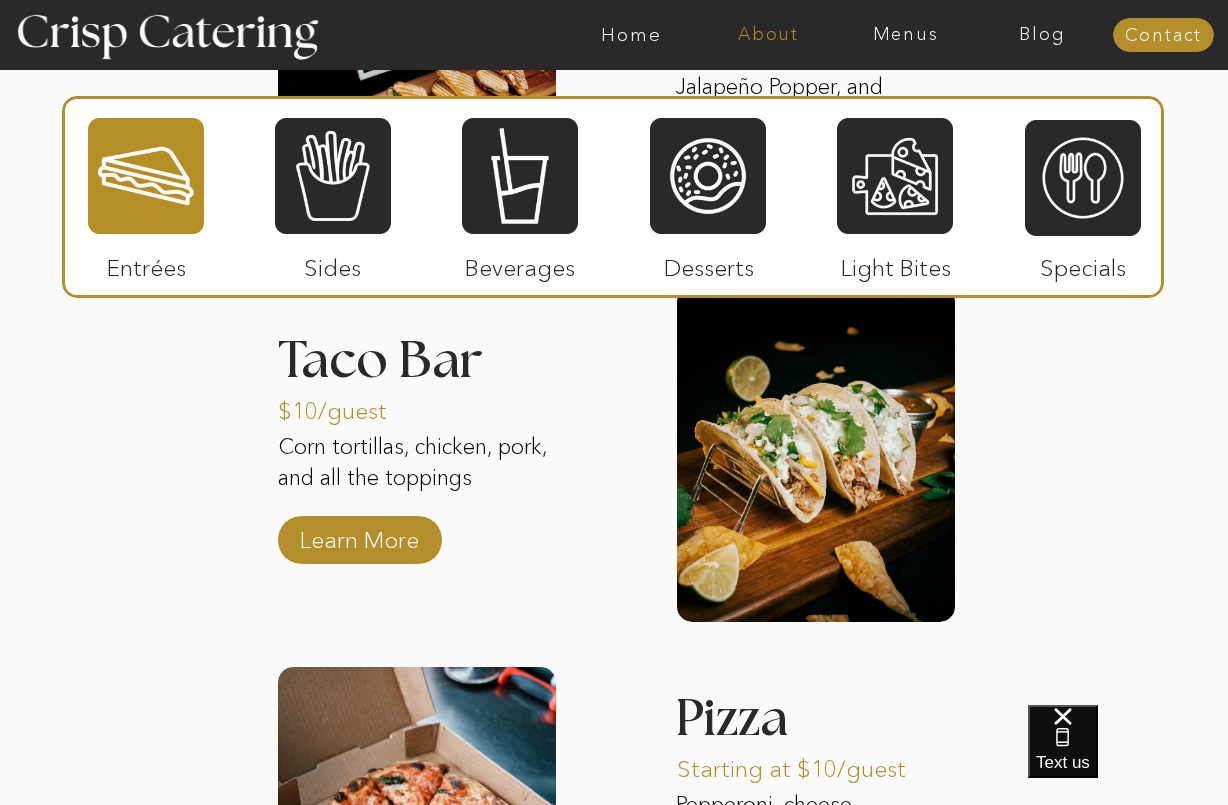click on "About" at bounding box center (768, 35) 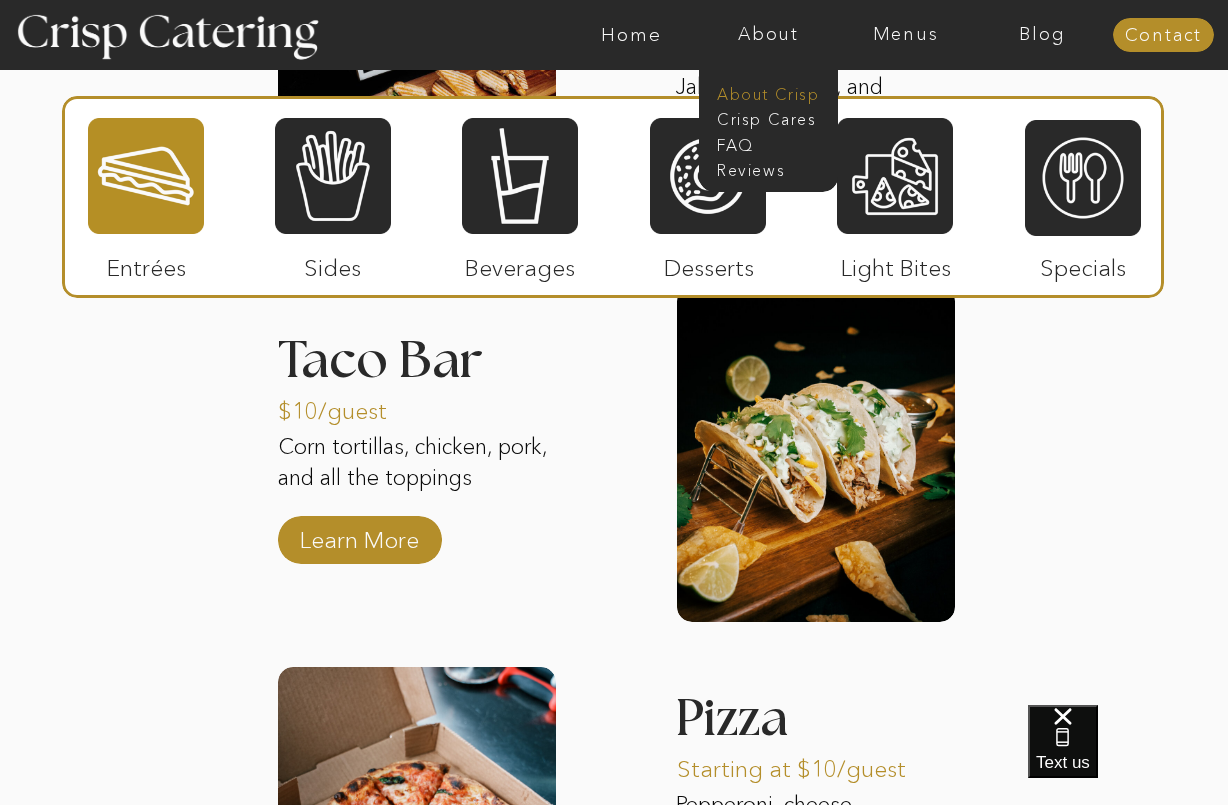 click on "About Crisp" at bounding box center [774, 92] 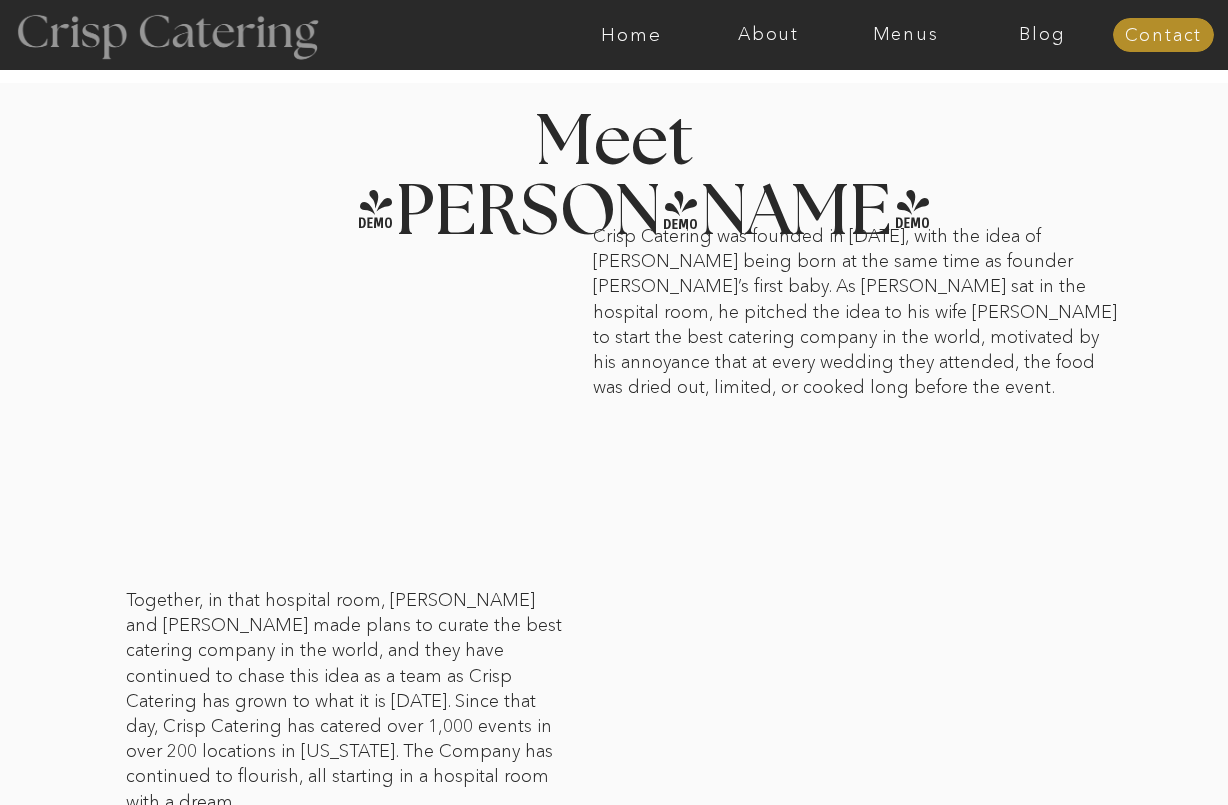 scroll, scrollTop: 0, scrollLeft: 0, axis: both 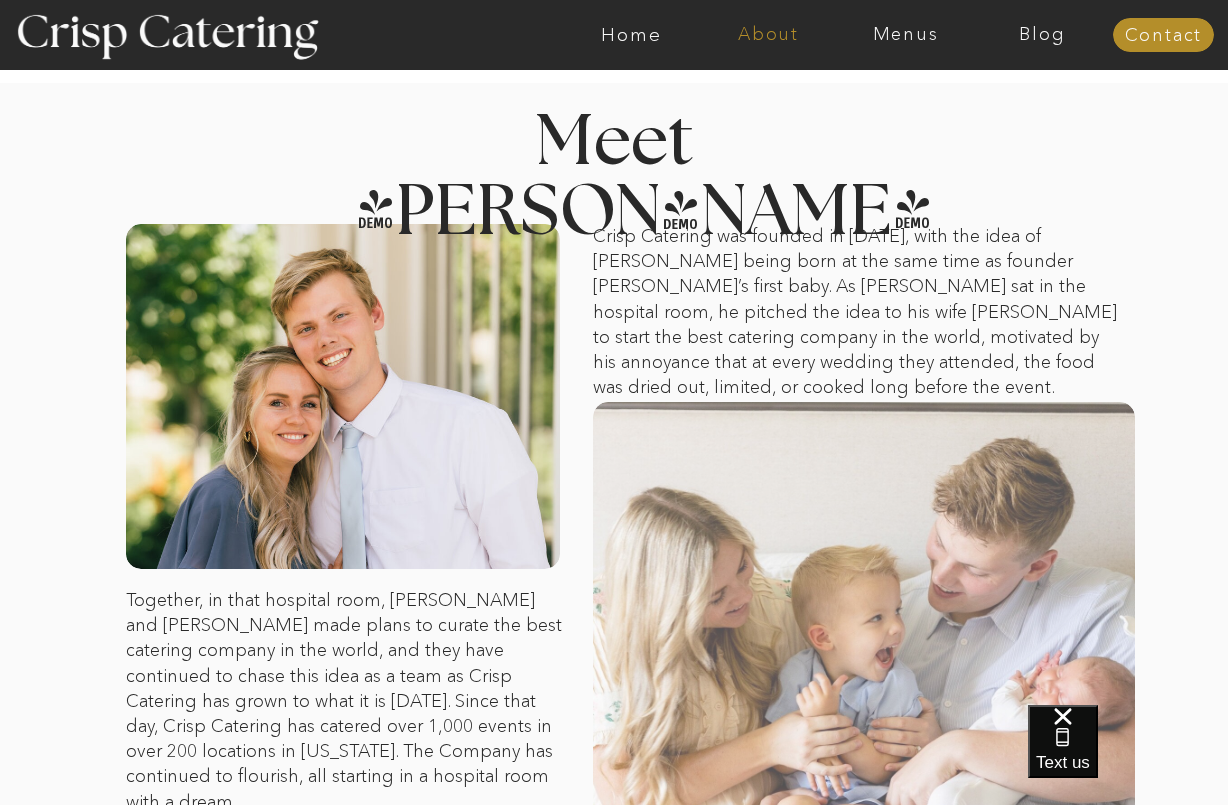 click on "About" at bounding box center (768, 35) 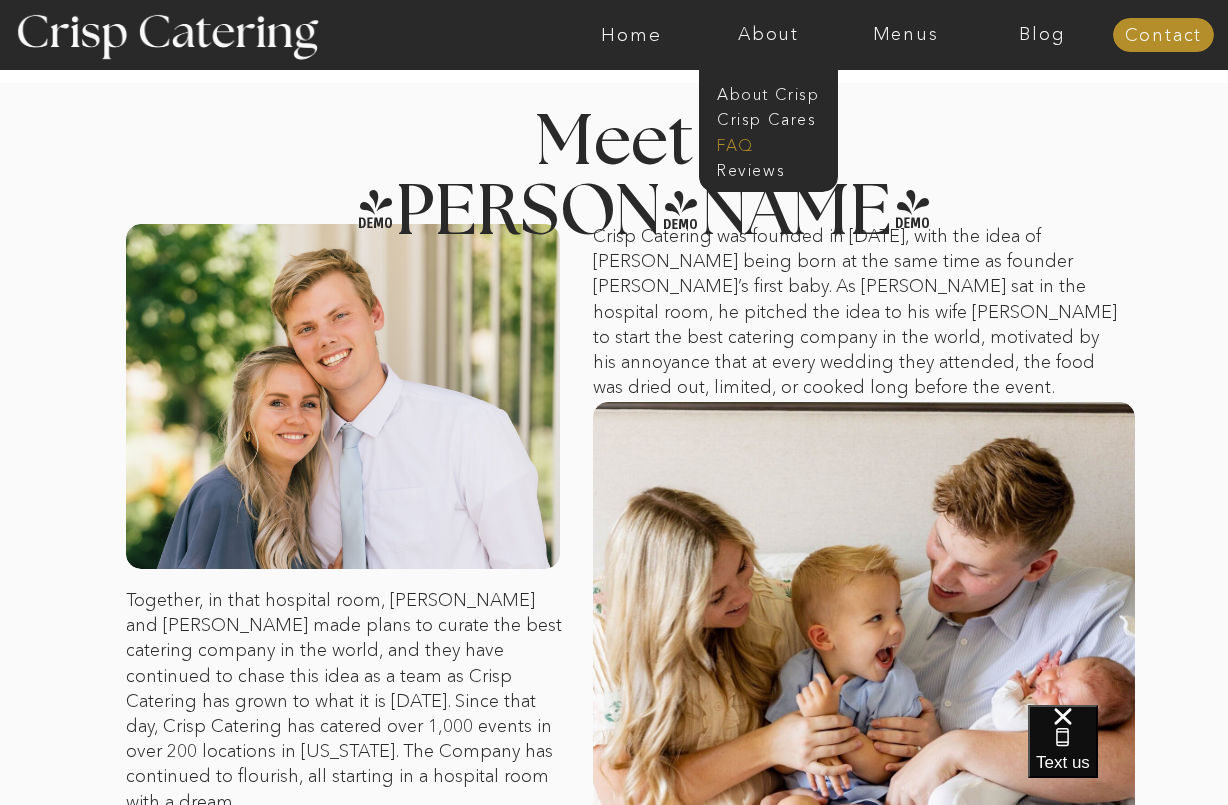 click on "faq" at bounding box center [767, 143] 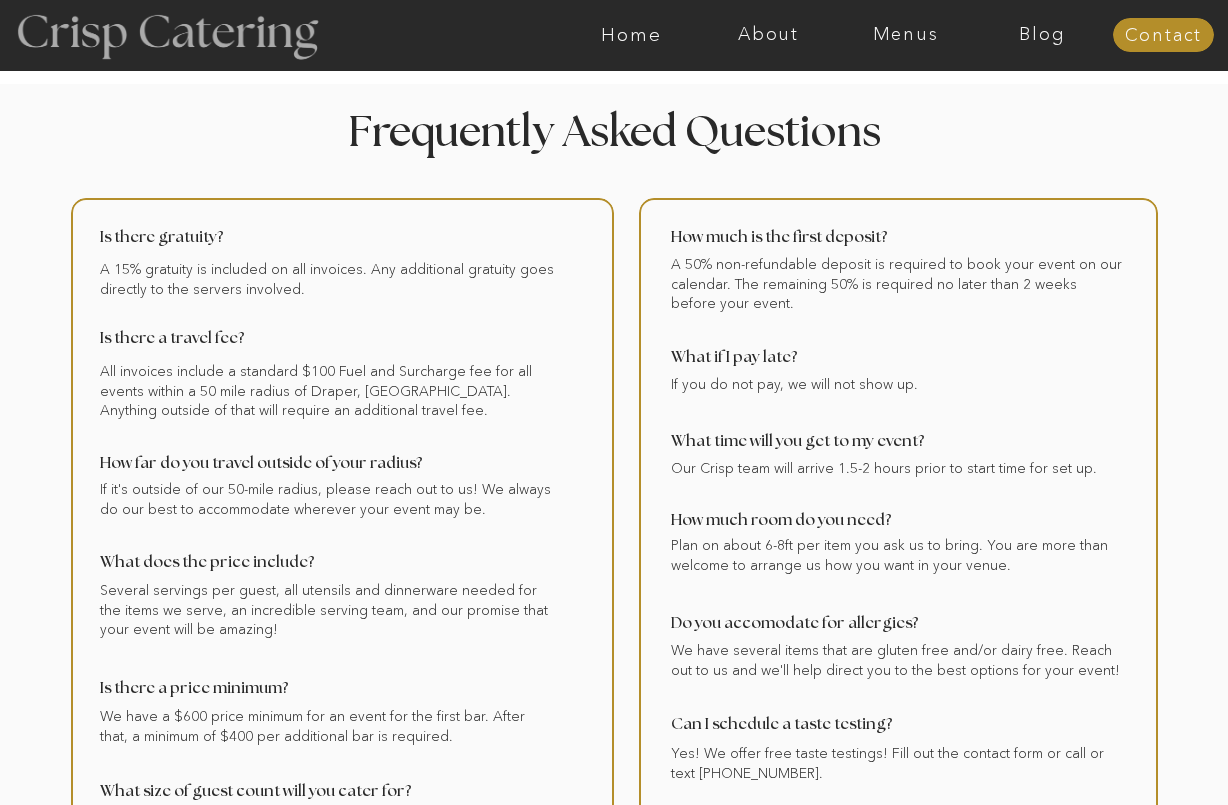 scroll, scrollTop: 0, scrollLeft: 0, axis: both 